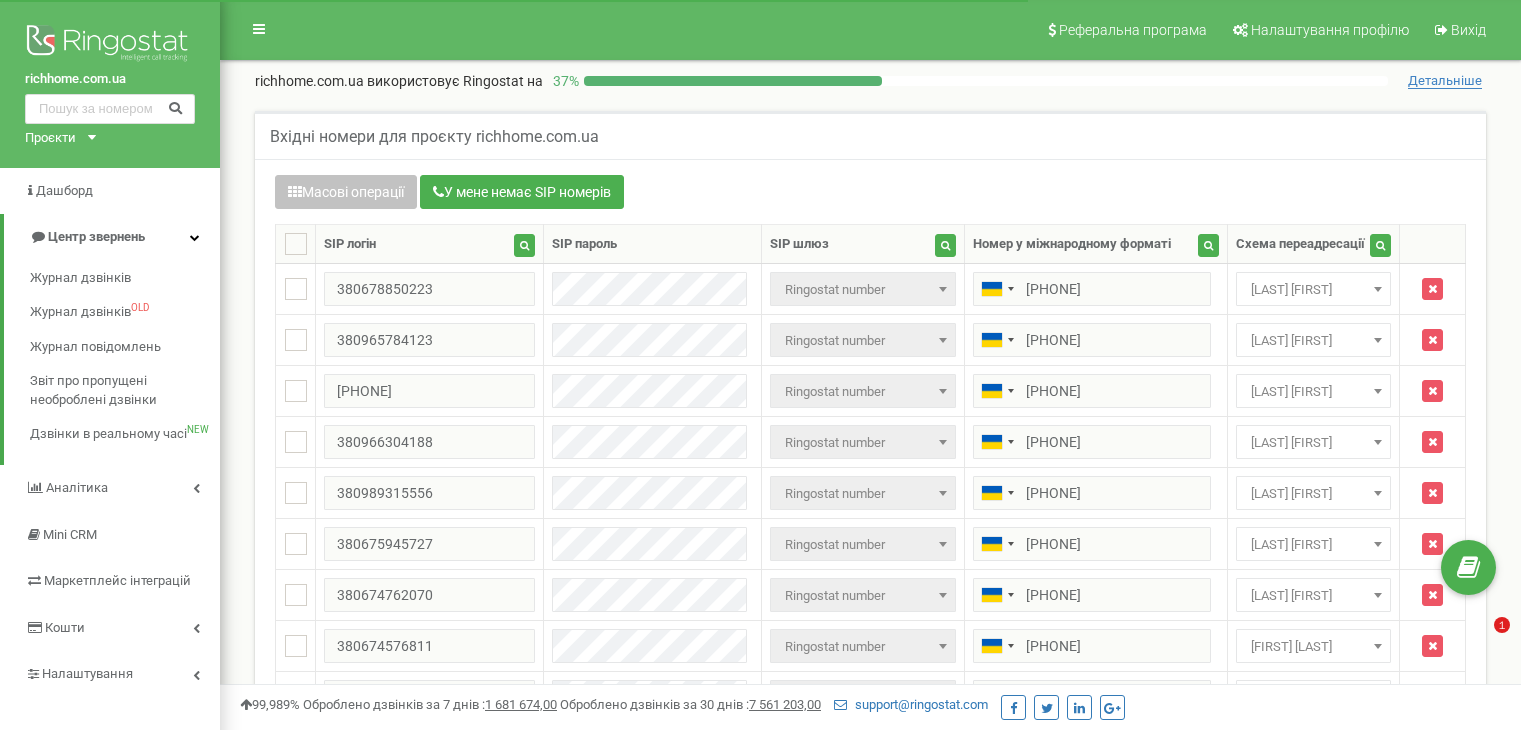 scroll, scrollTop: 0, scrollLeft: 0, axis: both 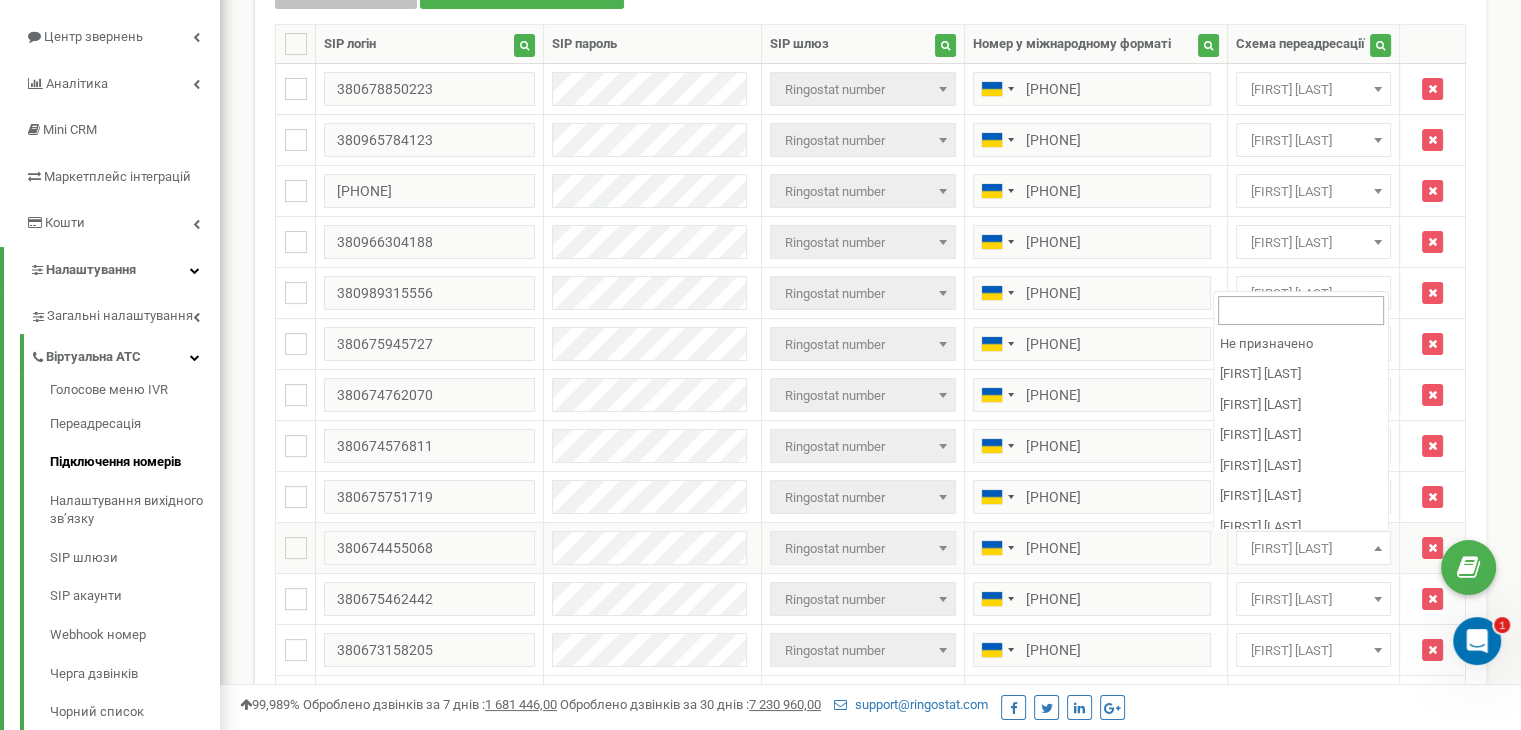 click on "[LAST] [FIRST]" at bounding box center (1313, 549) 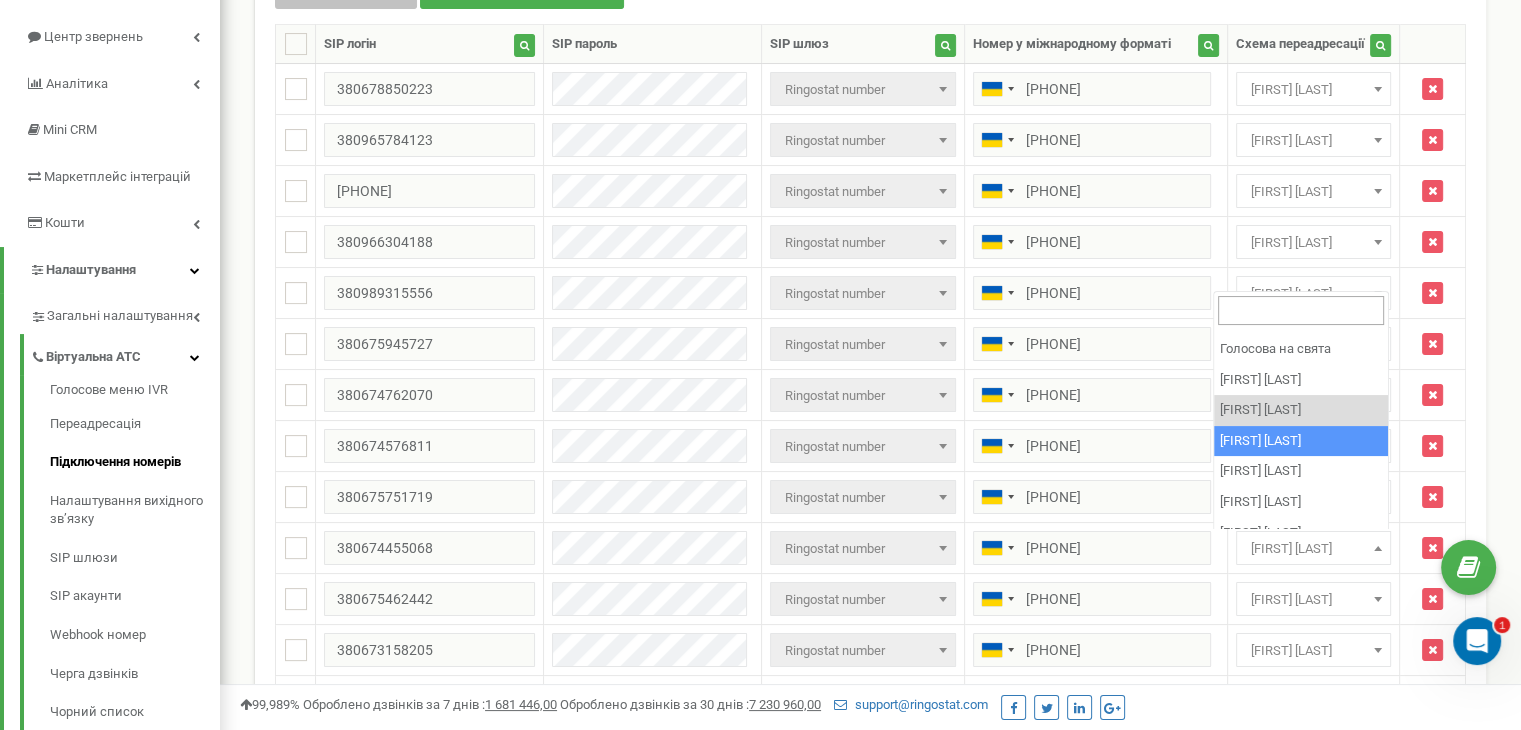 scroll, scrollTop: 380, scrollLeft: 0, axis: vertical 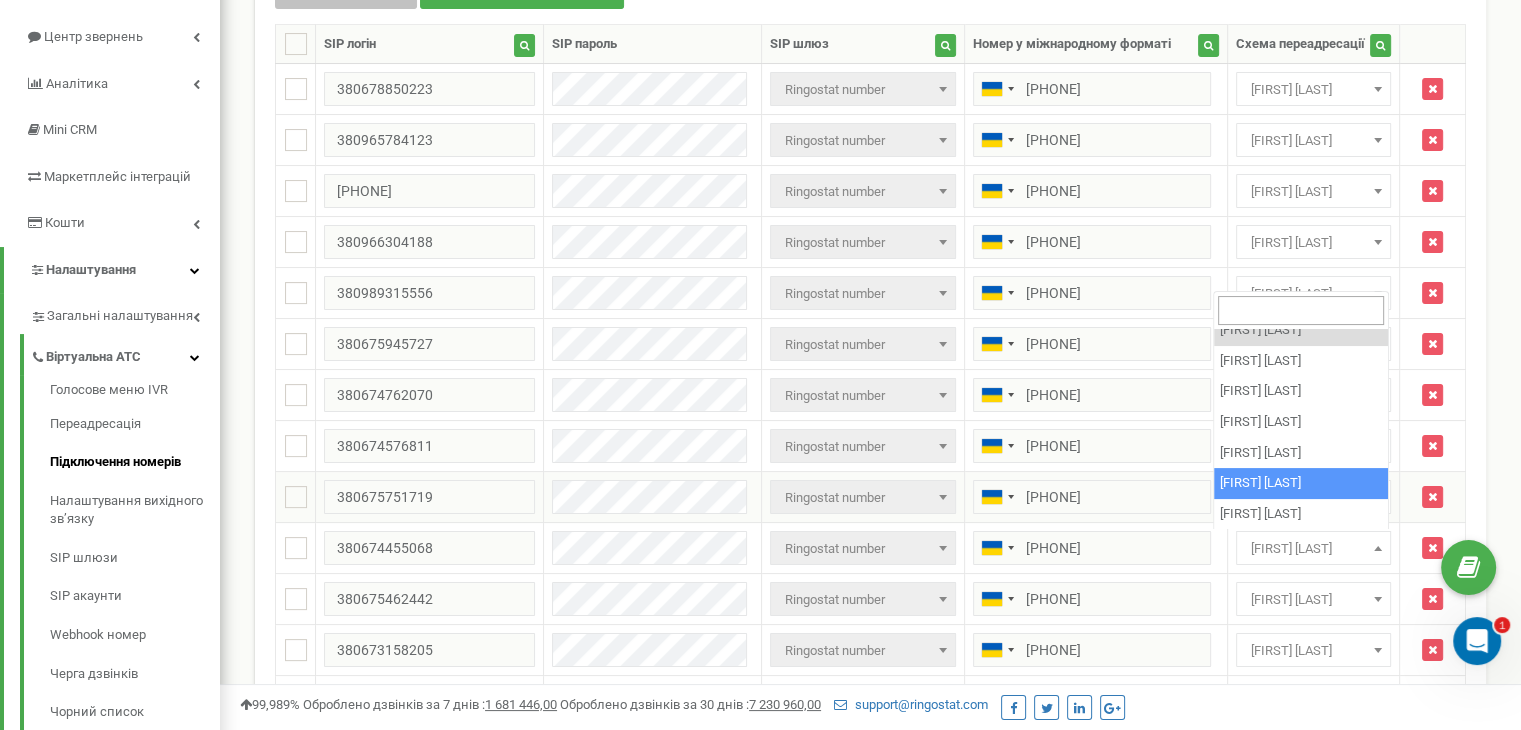 select on "219066" 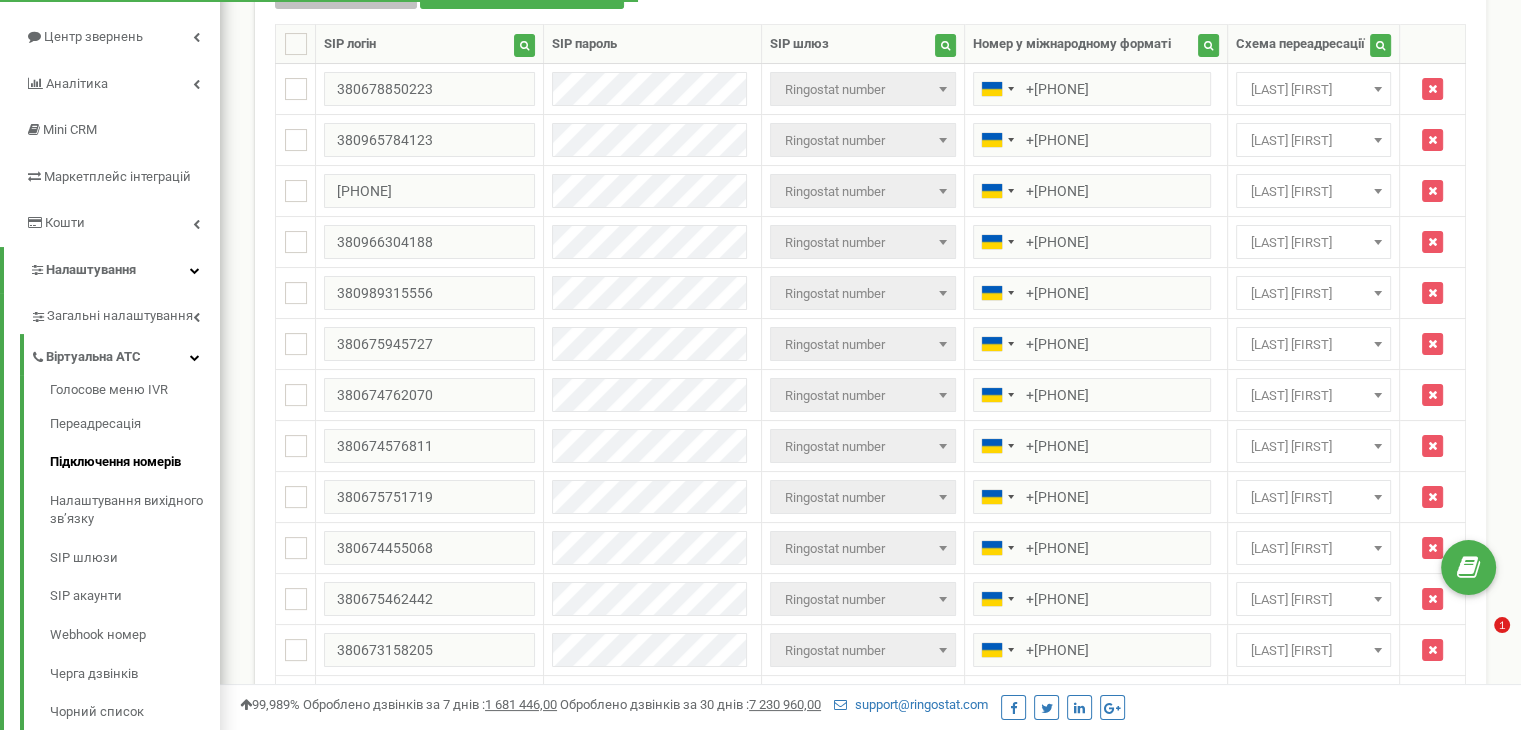 scroll, scrollTop: 200, scrollLeft: 0, axis: vertical 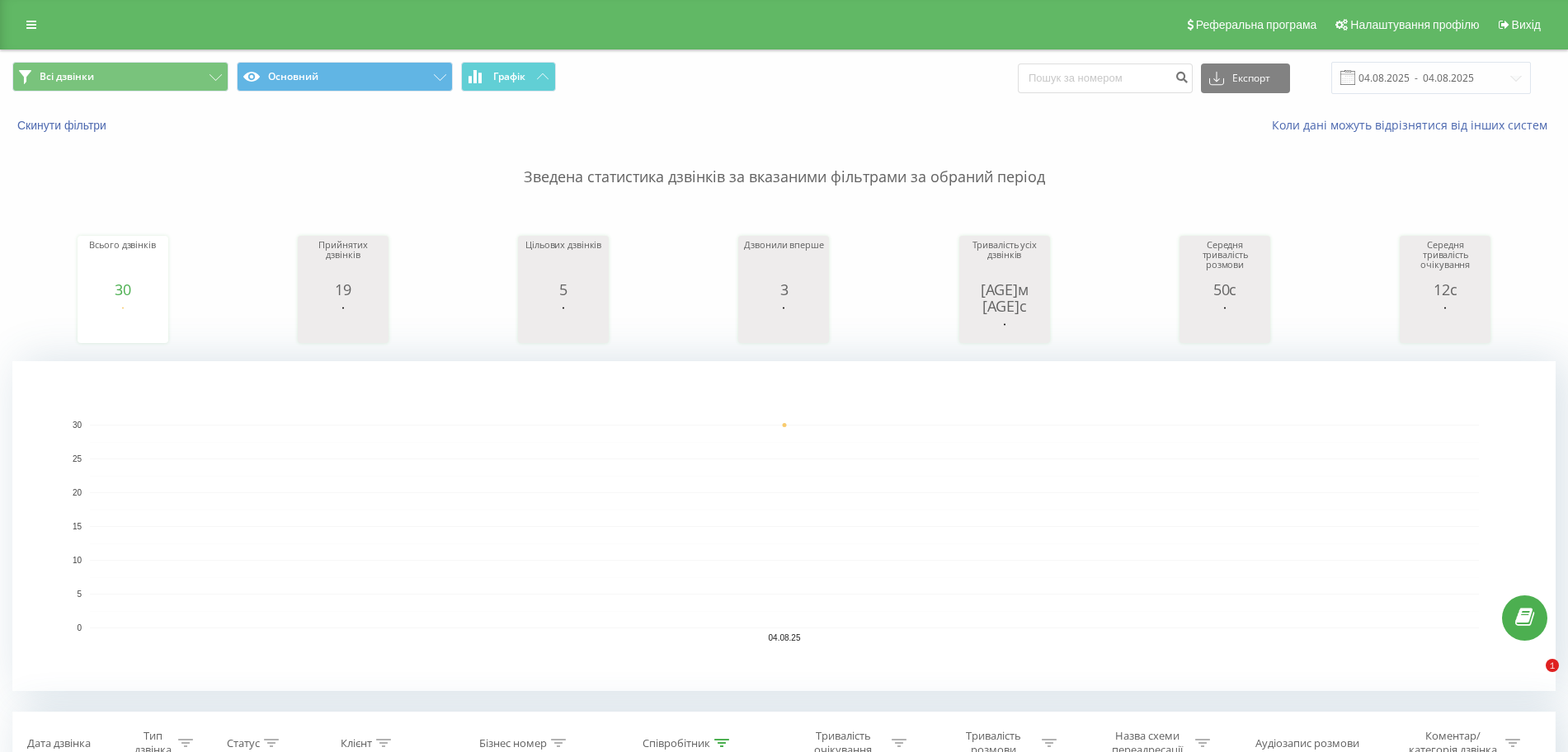 click on "04.08.2025  -  04.08.2025" at bounding box center [1431, 78] 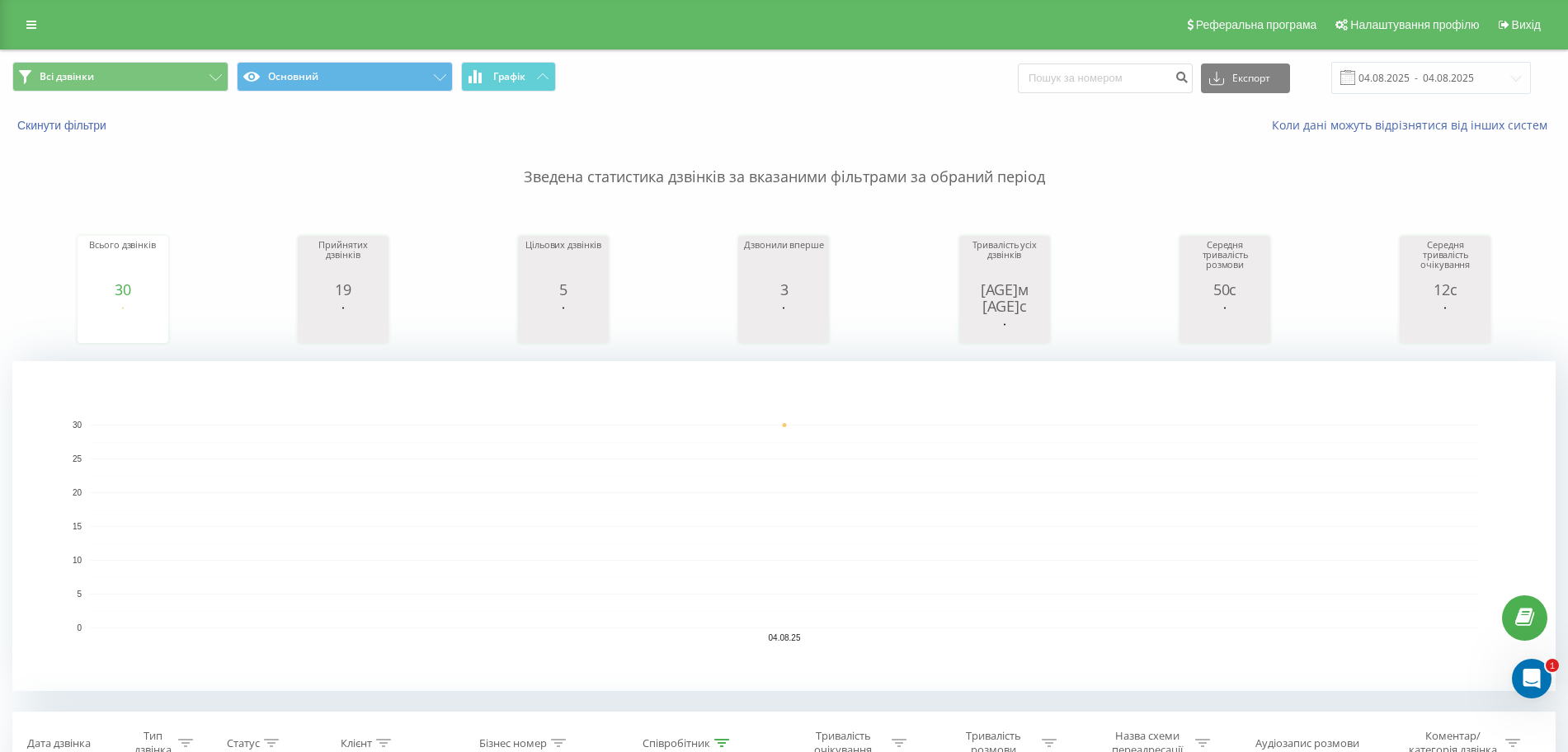 scroll, scrollTop: 0, scrollLeft: 0, axis: both 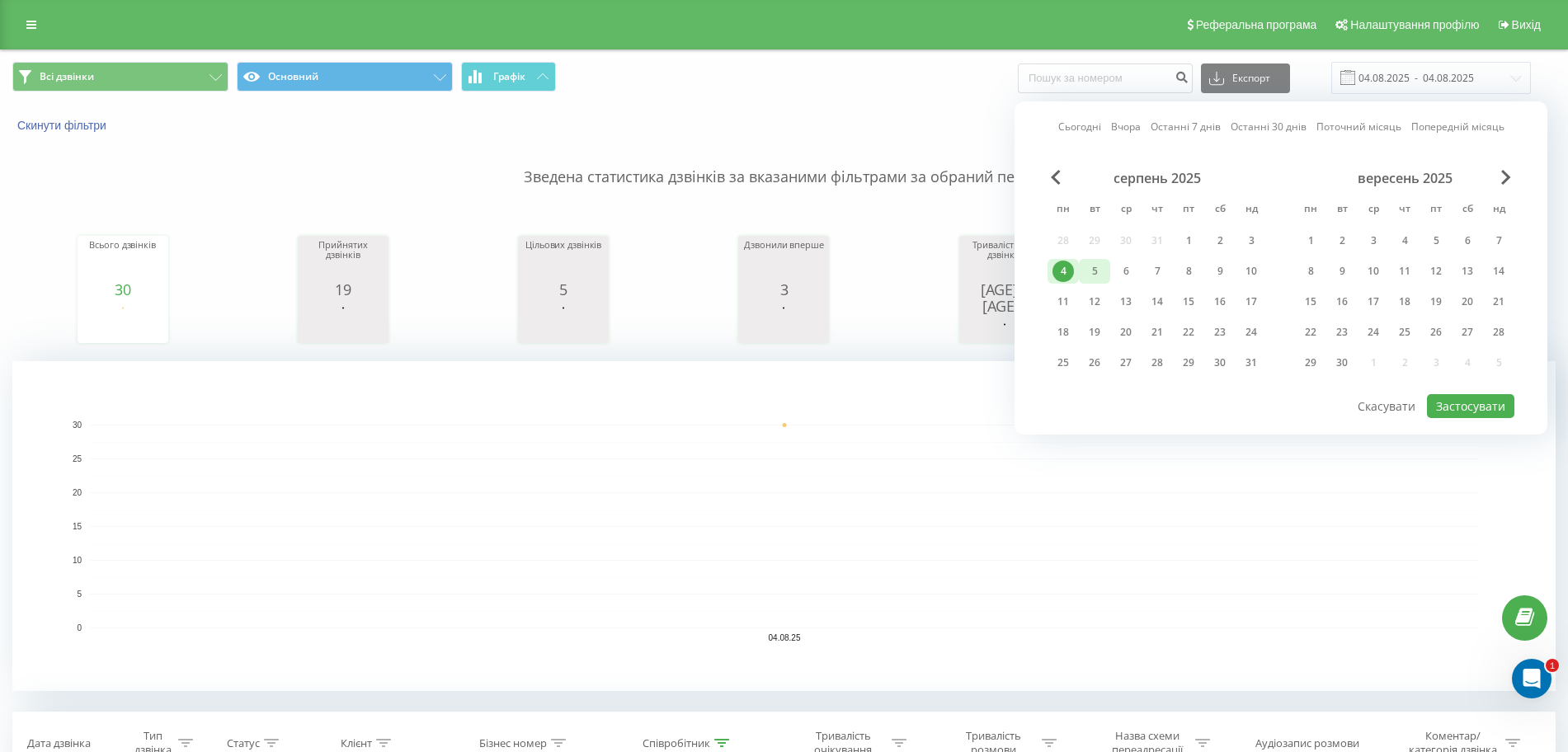 click on "5" at bounding box center [1095, 271] 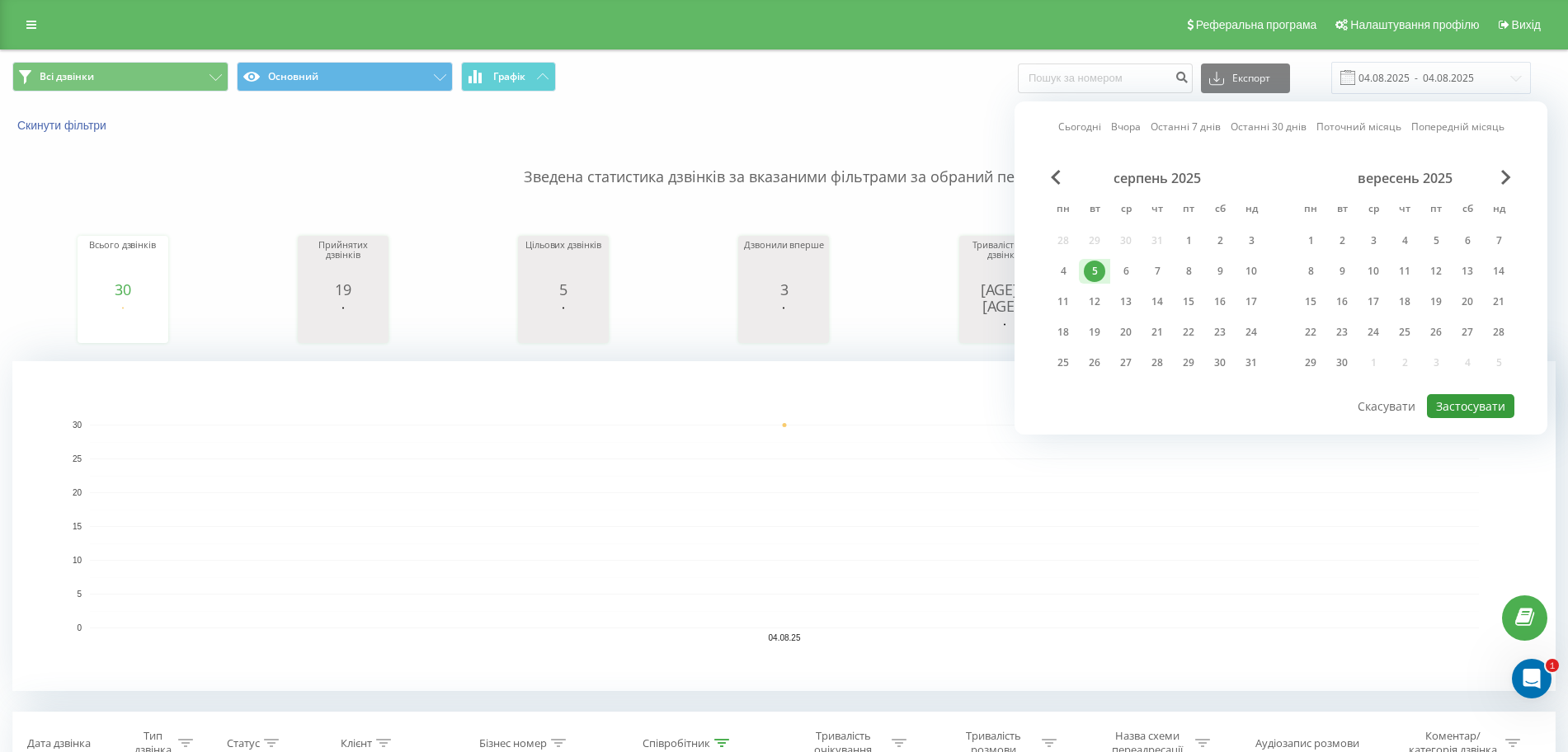 click on "Застосувати" at bounding box center [1471, 406] 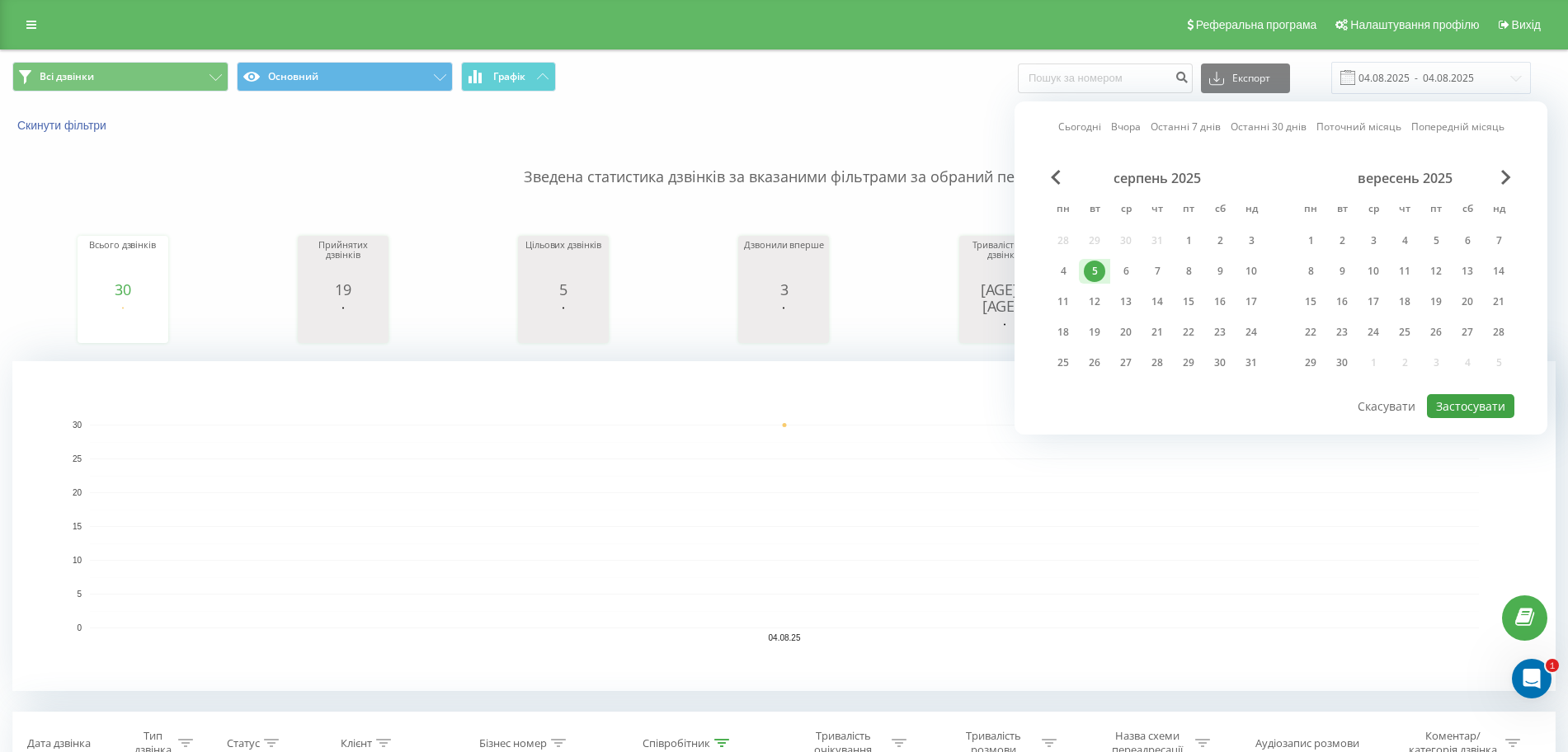 type on "05.08.2025  -  05.08.2025" 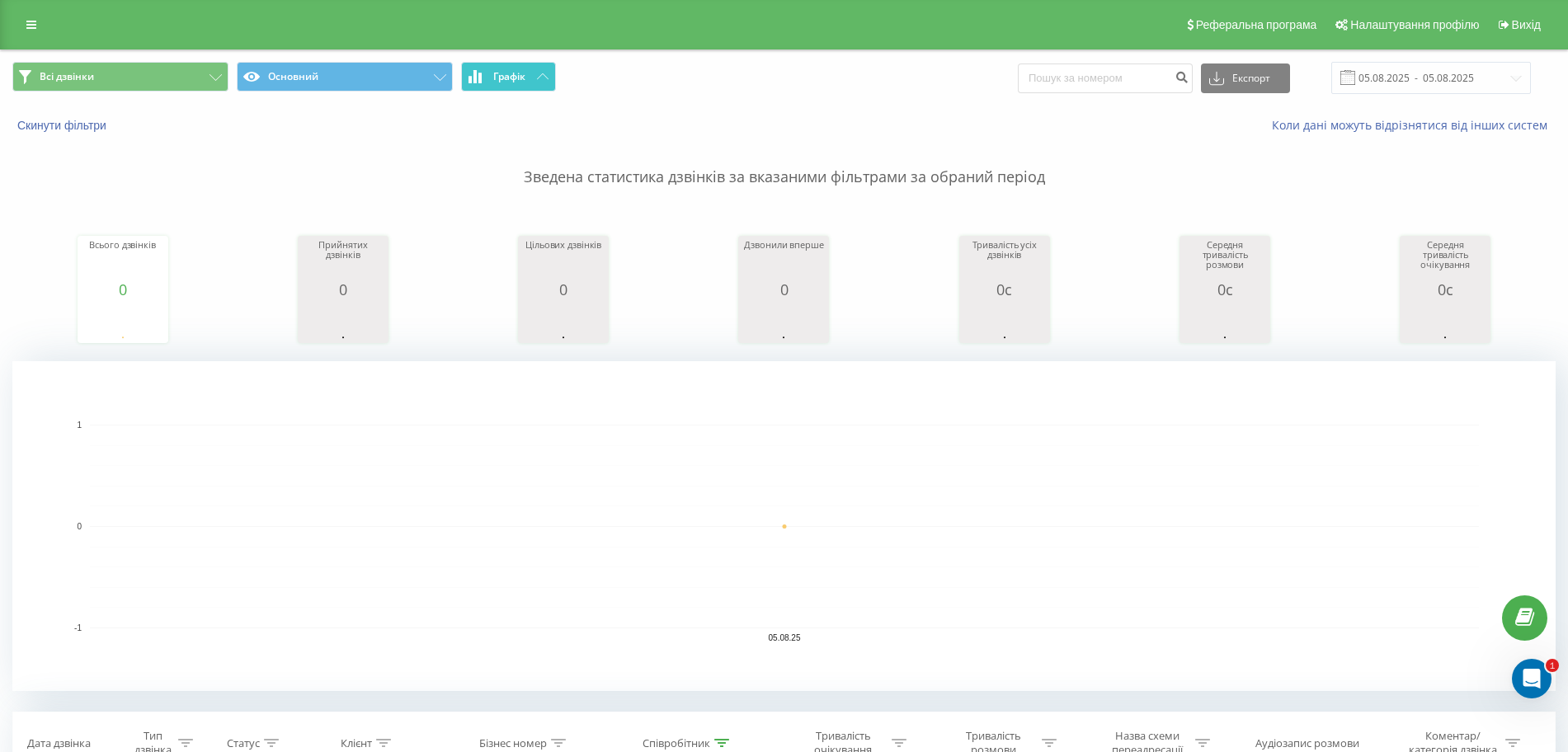 click on "Графік" at bounding box center [509, 77] 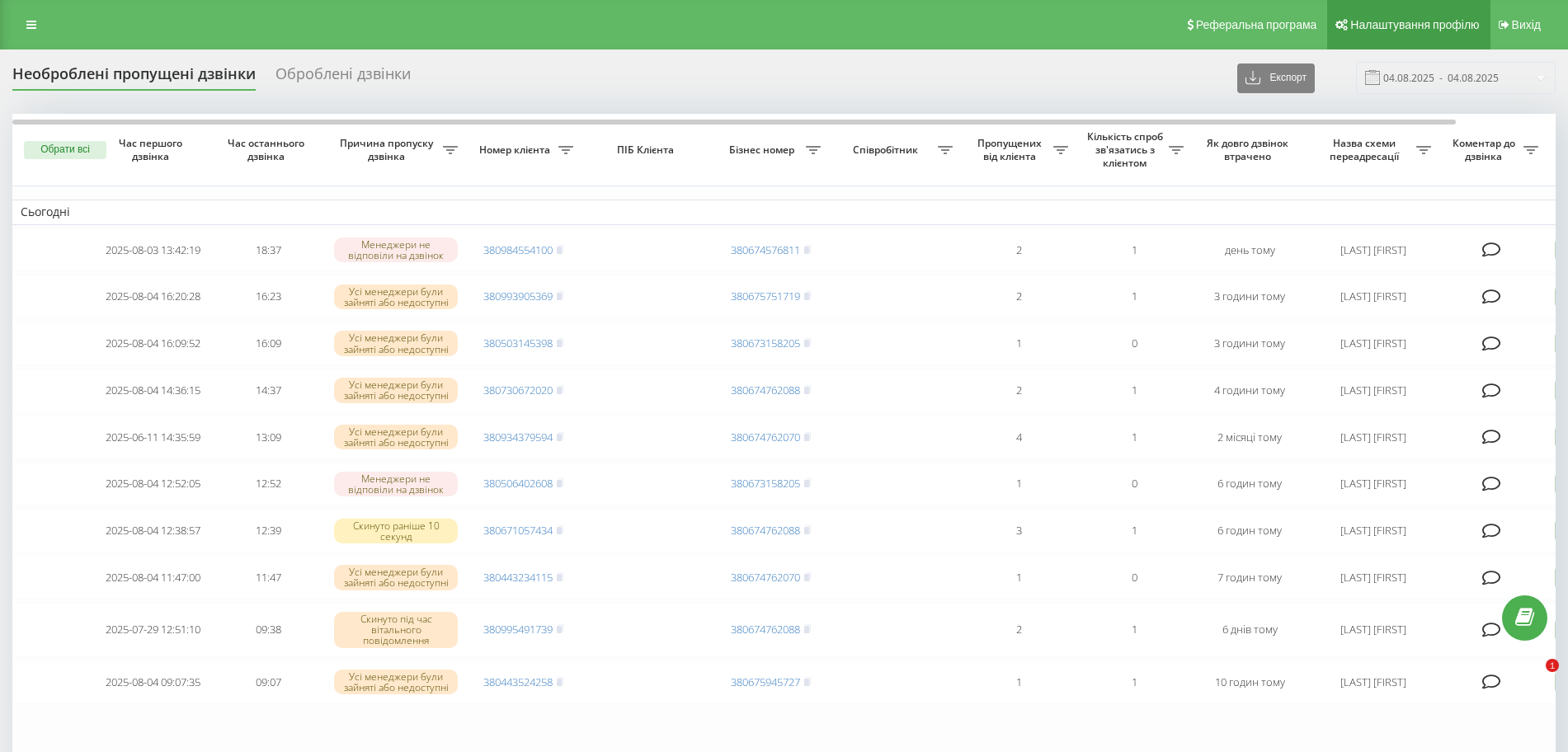 scroll, scrollTop: 0, scrollLeft: 0, axis: both 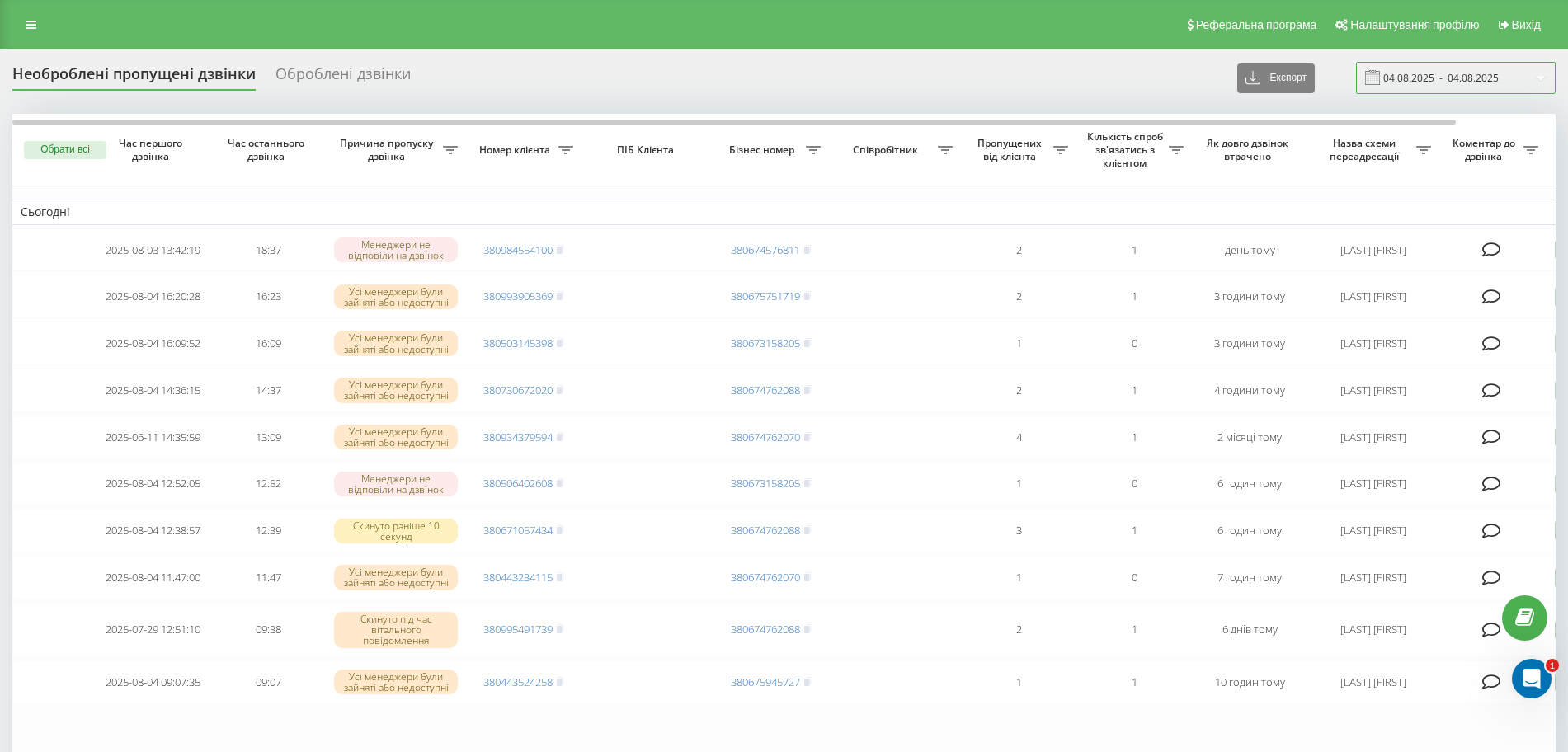 click on "04.08.2025  -  04.08.2025" at bounding box center (1456, 78) 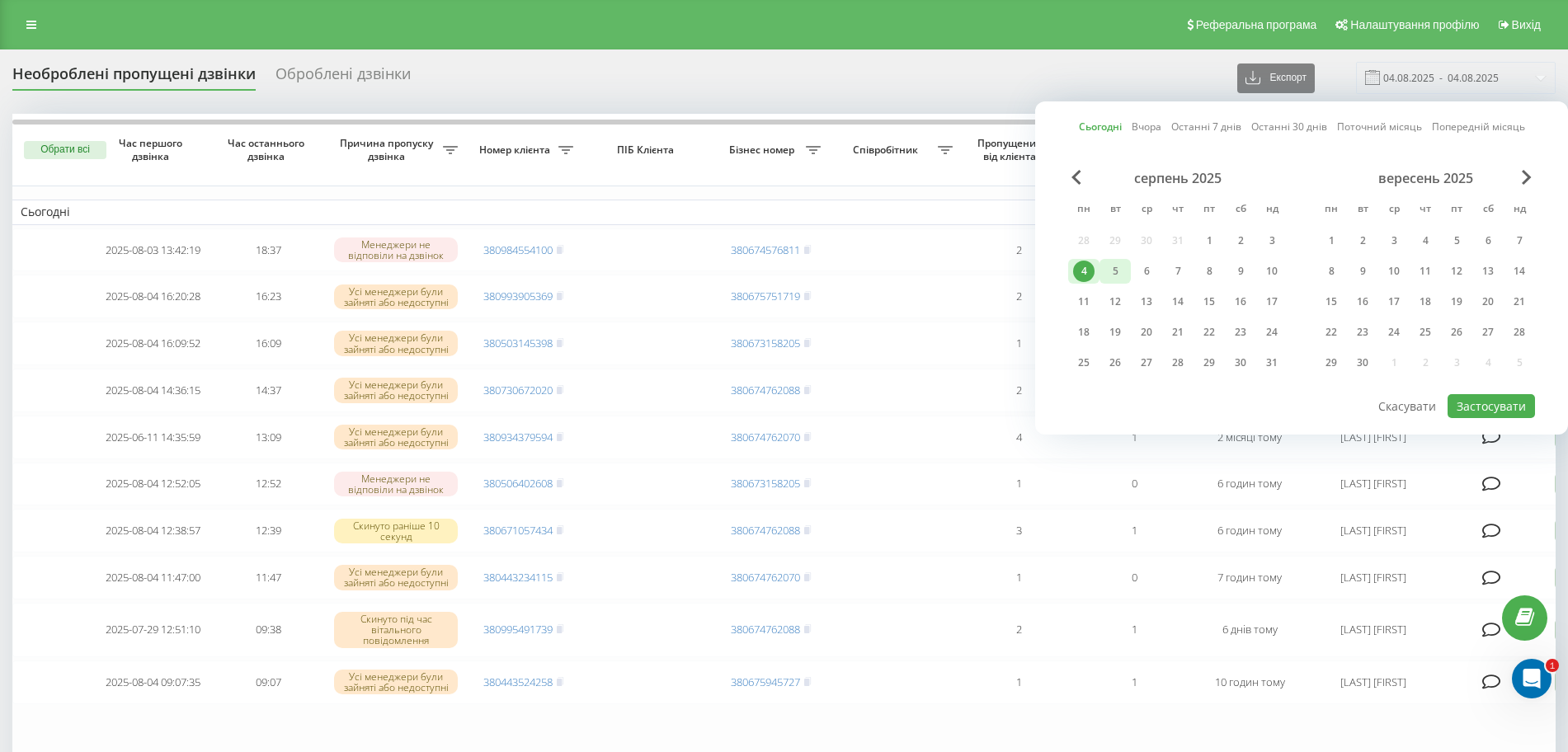 click on "5" at bounding box center [1115, 271] 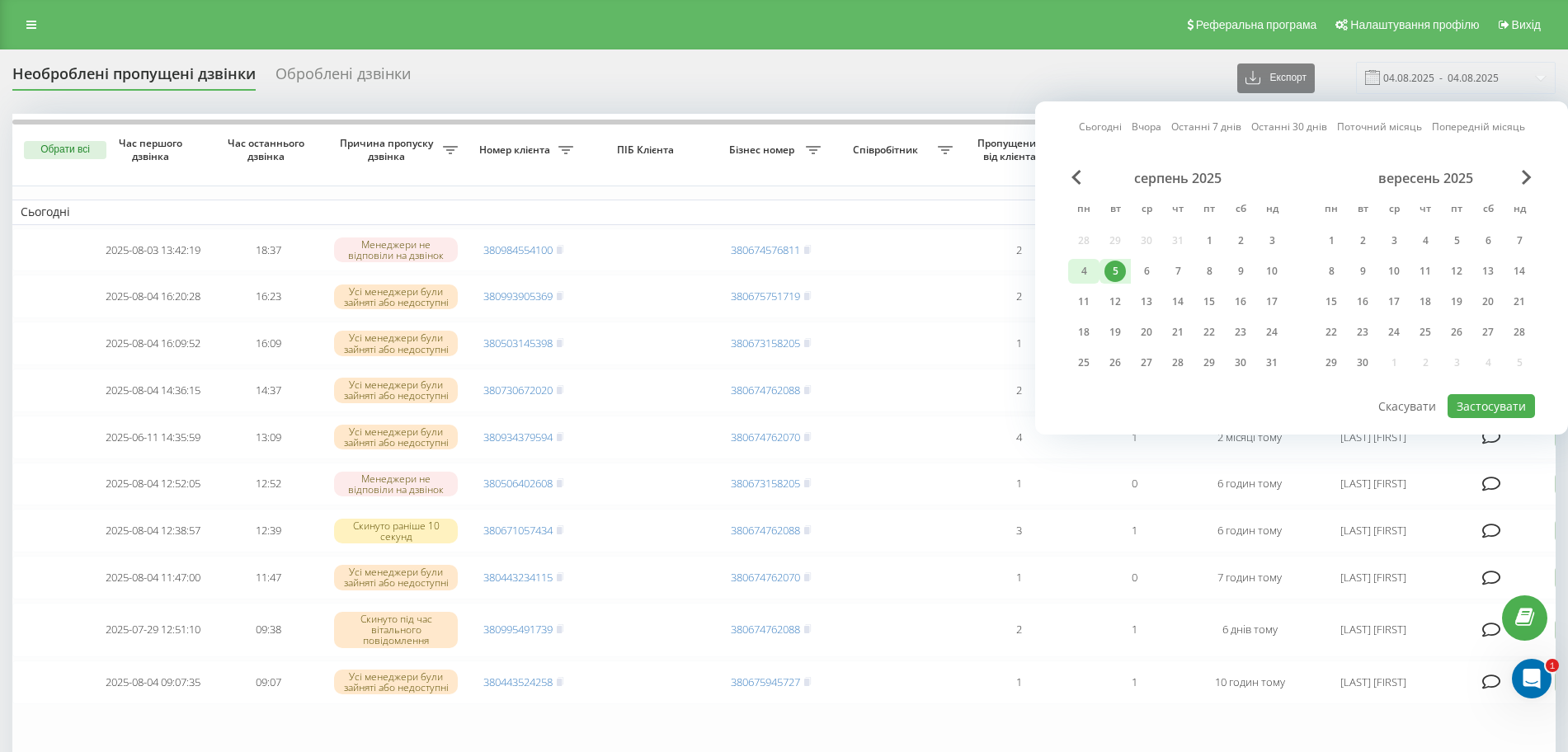 click on "4" at bounding box center (1084, 271) 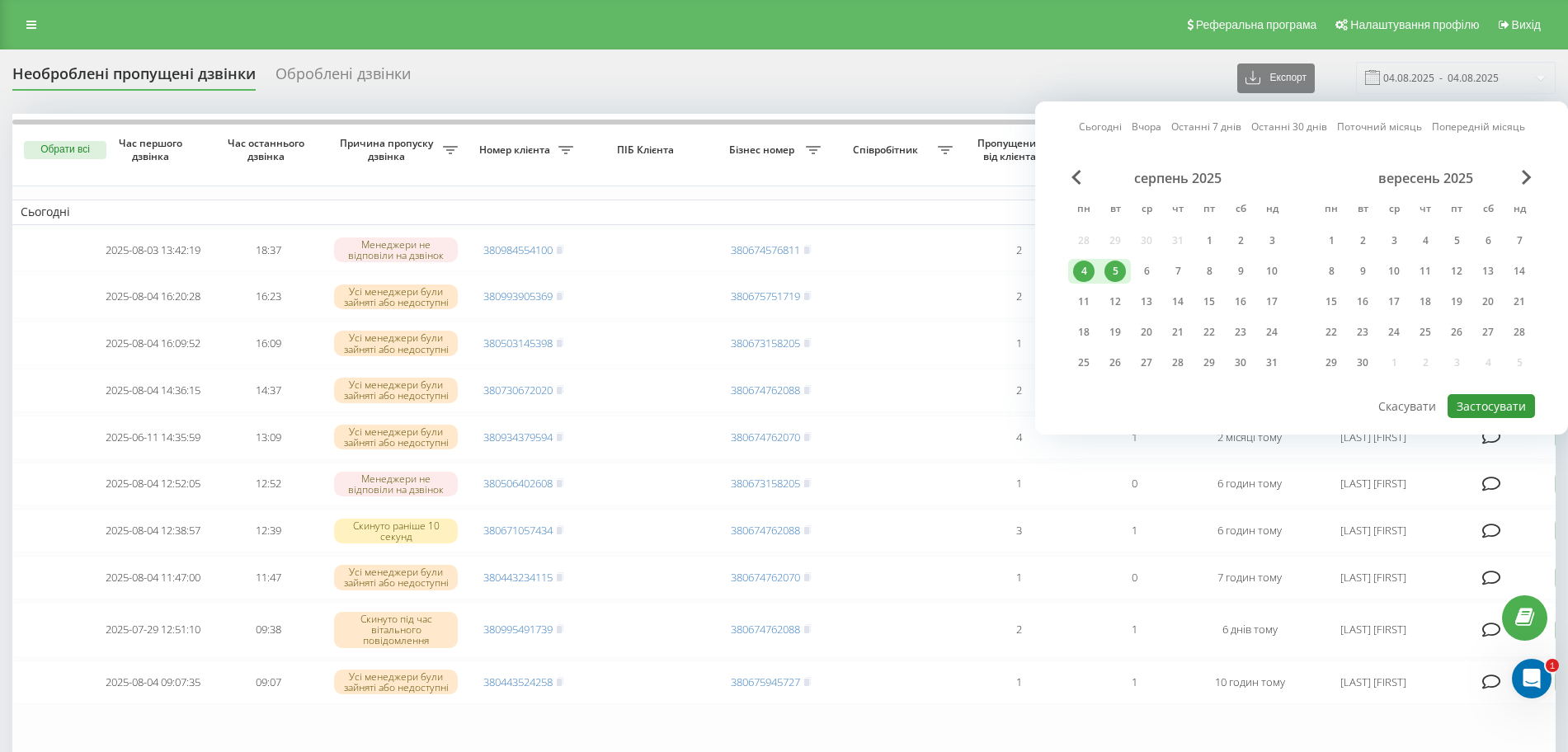 click on "Застосувати" at bounding box center (1491, 406) 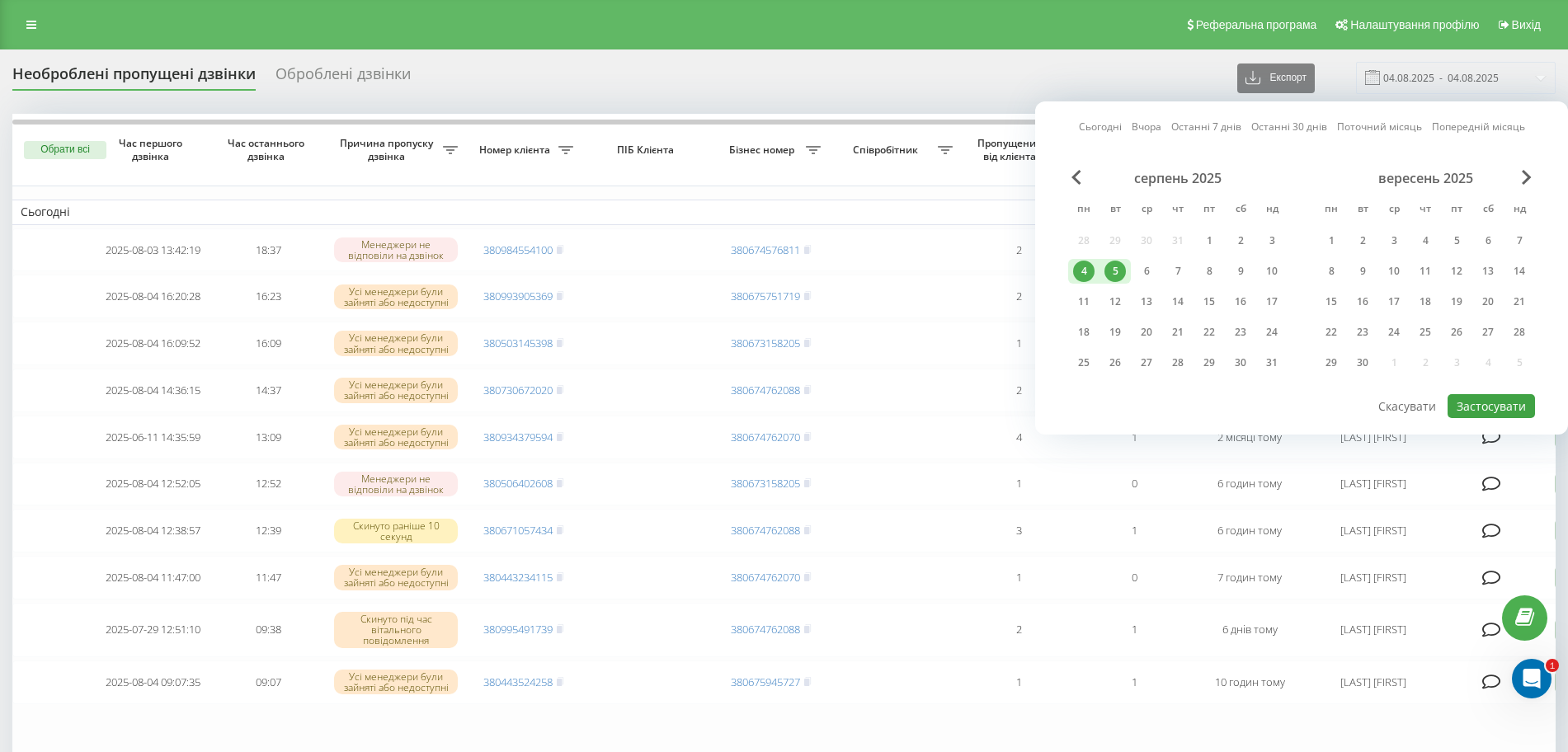 type on "04.08.2025  -  05.08.2025" 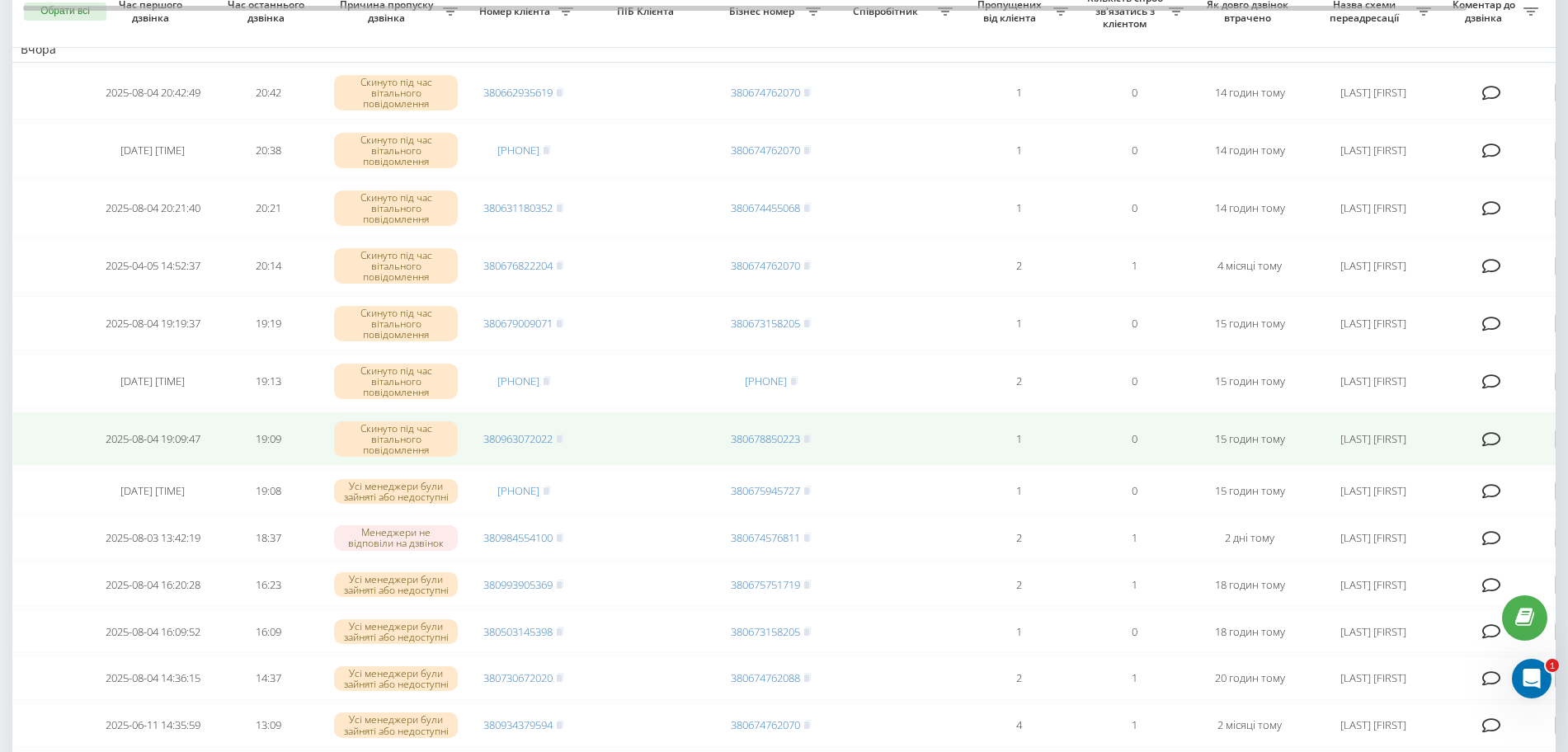 scroll, scrollTop: 309, scrollLeft: 0, axis: vertical 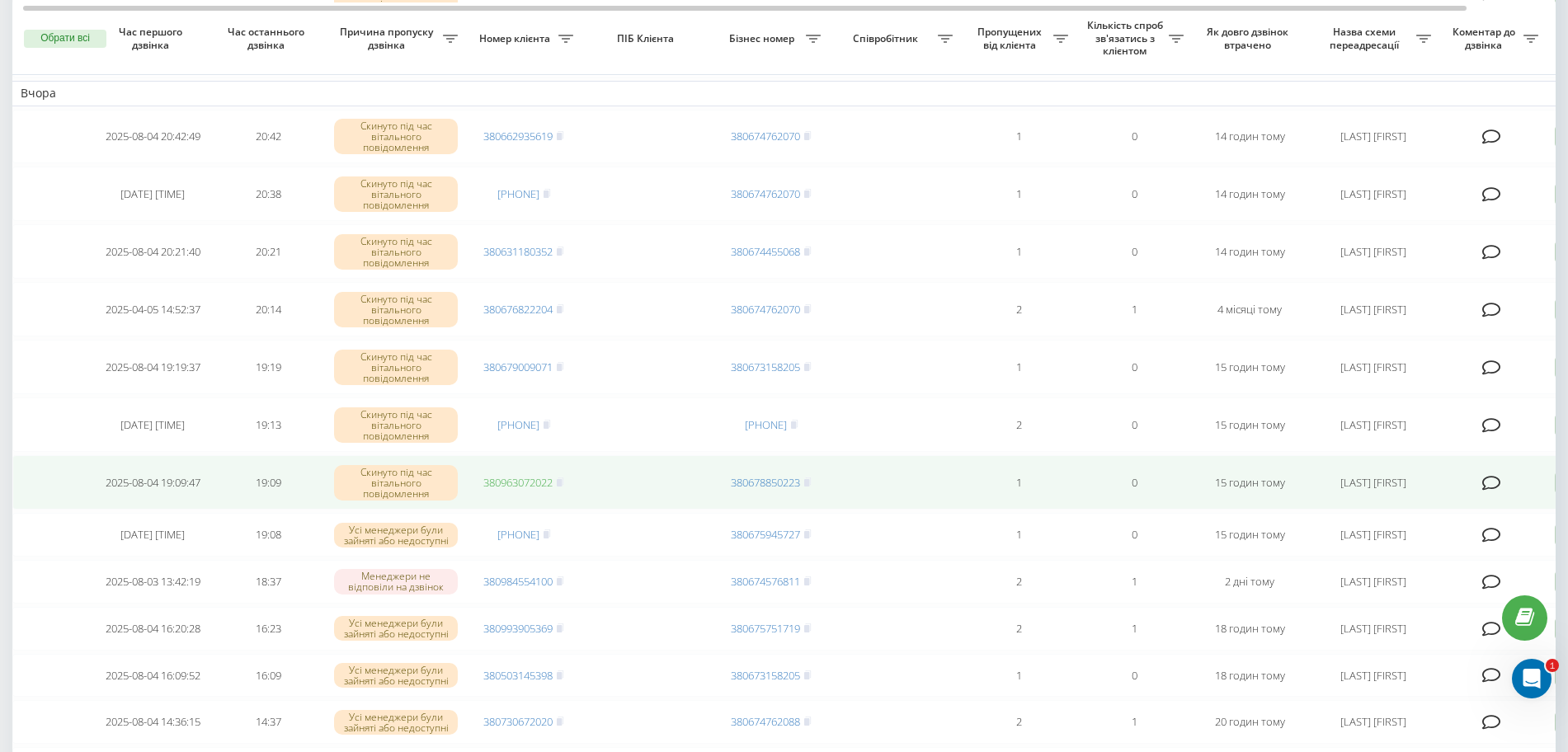 click on "380963072022" at bounding box center [518, 482] 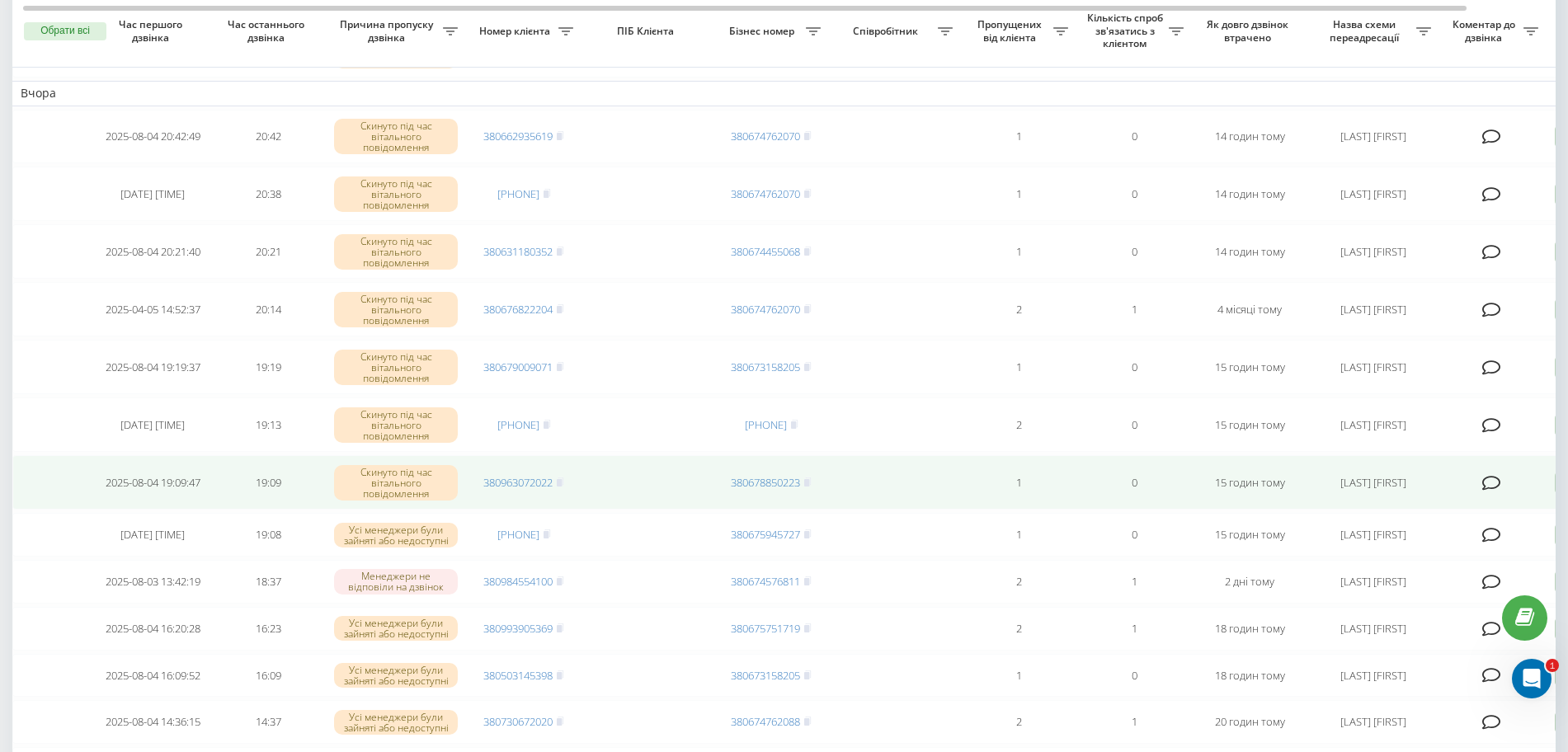 scroll, scrollTop: 206, scrollLeft: 0, axis: vertical 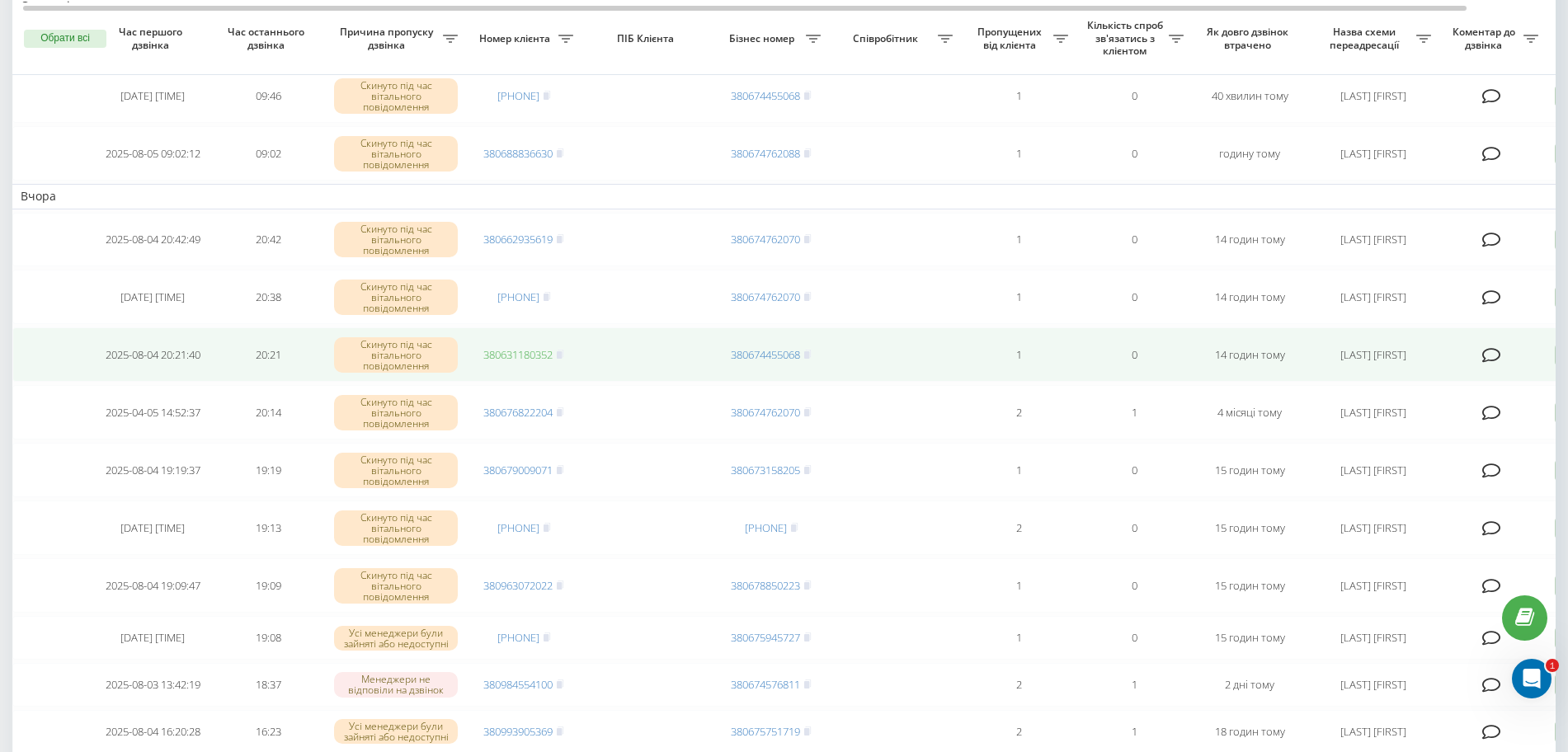 click on "380631180352" at bounding box center (518, 355) 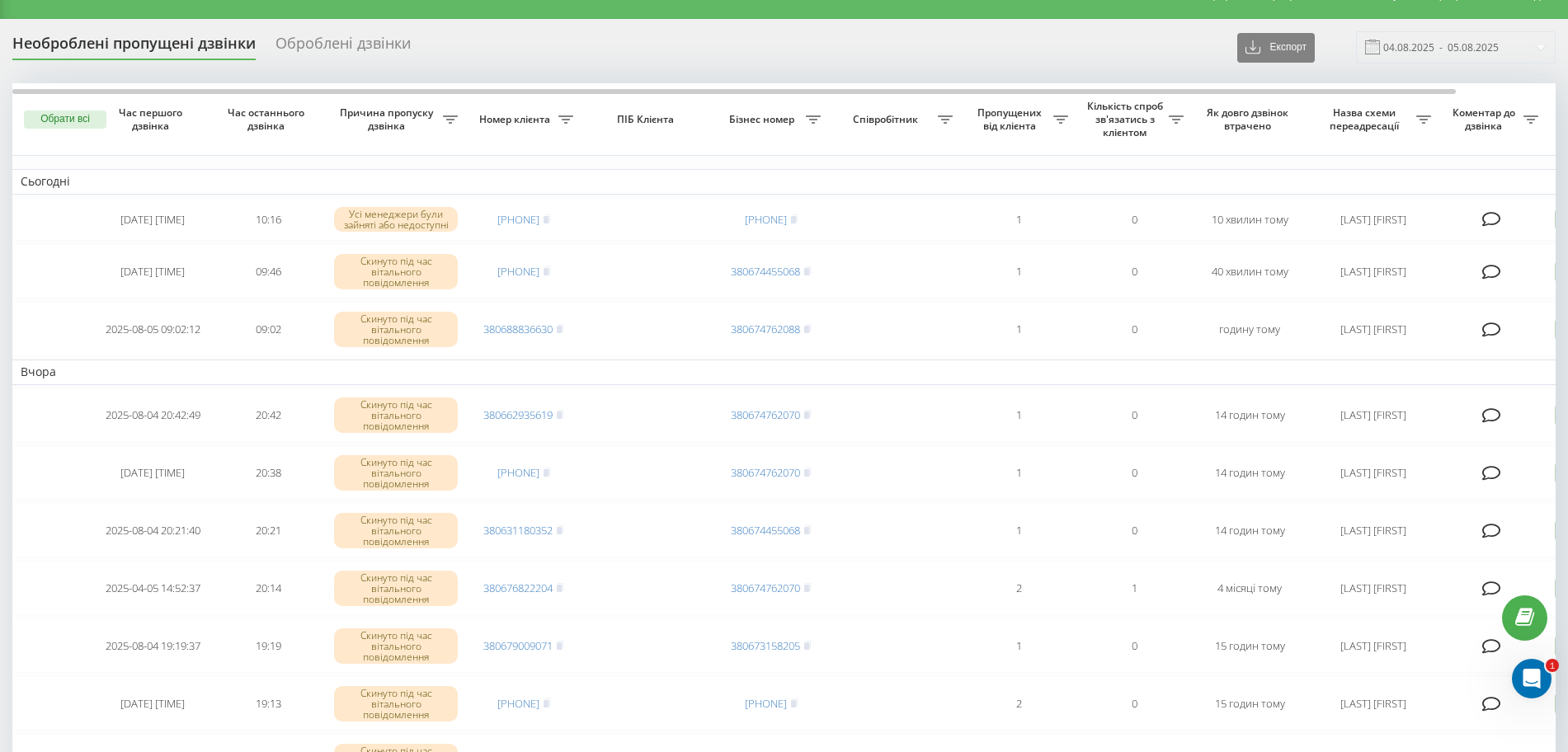 scroll, scrollTop: 0, scrollLeft: 0, axis: both 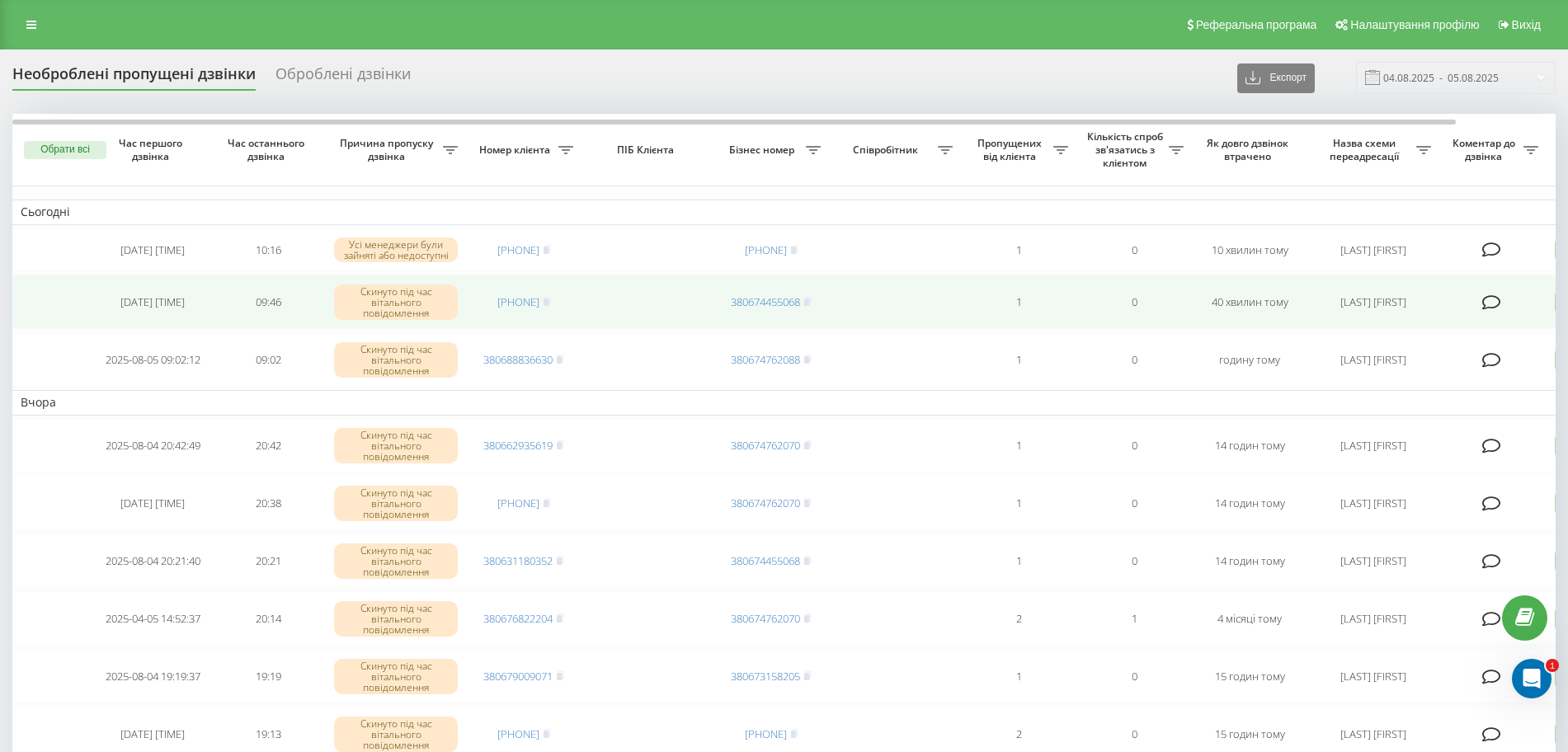 click on "[PHONE]" at bounding box center [524, 302] 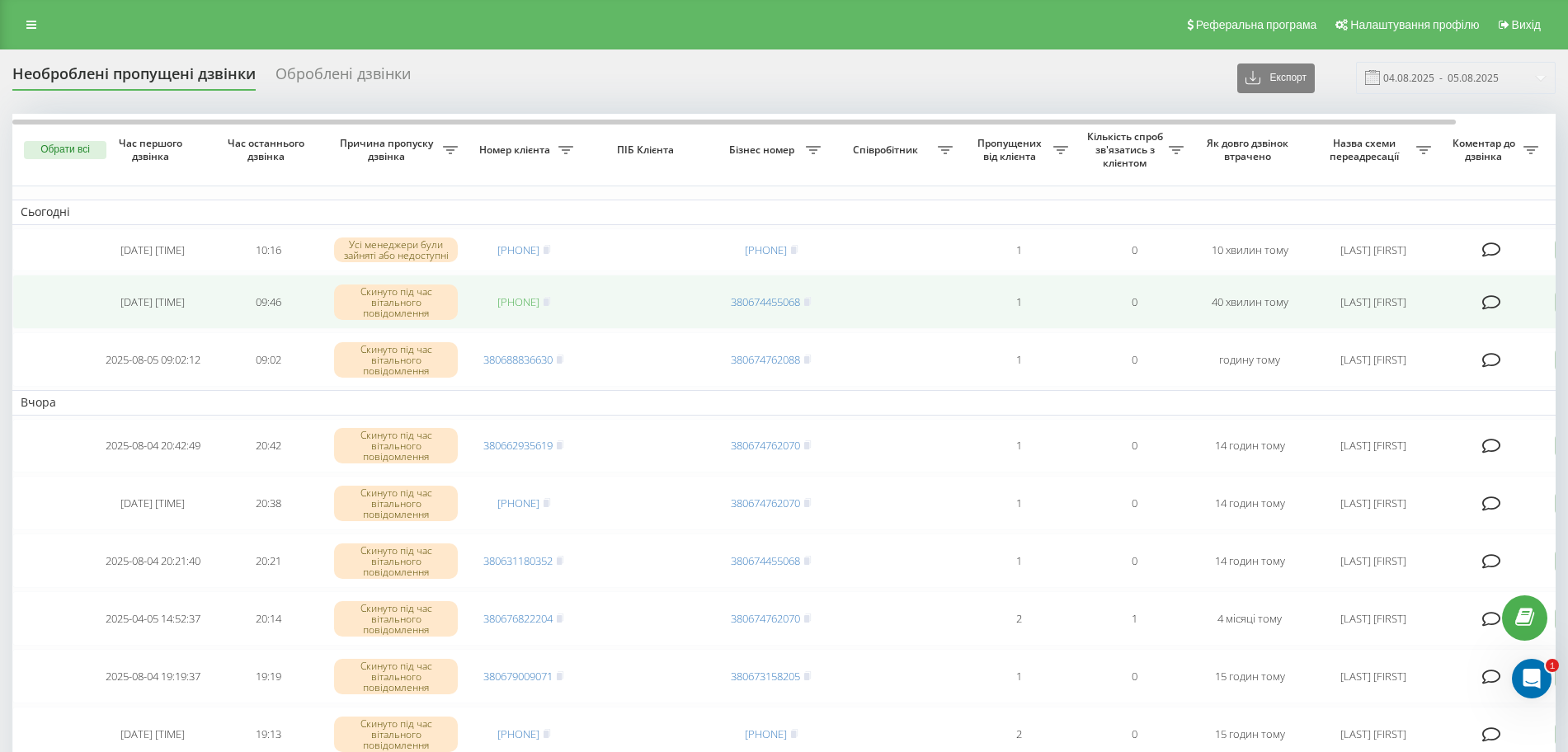 click on "[PHONE]" at bounding box center (518, 302) 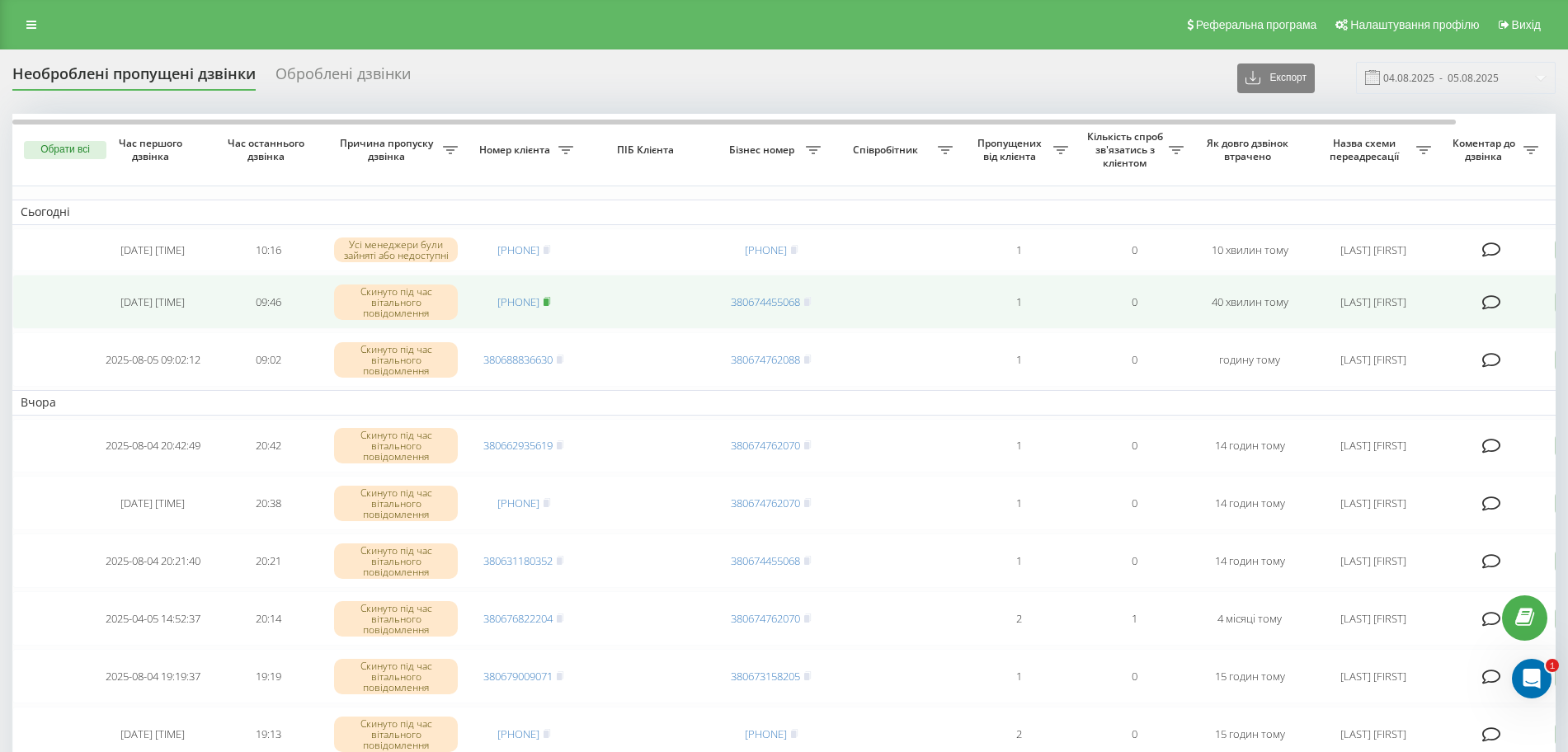 click 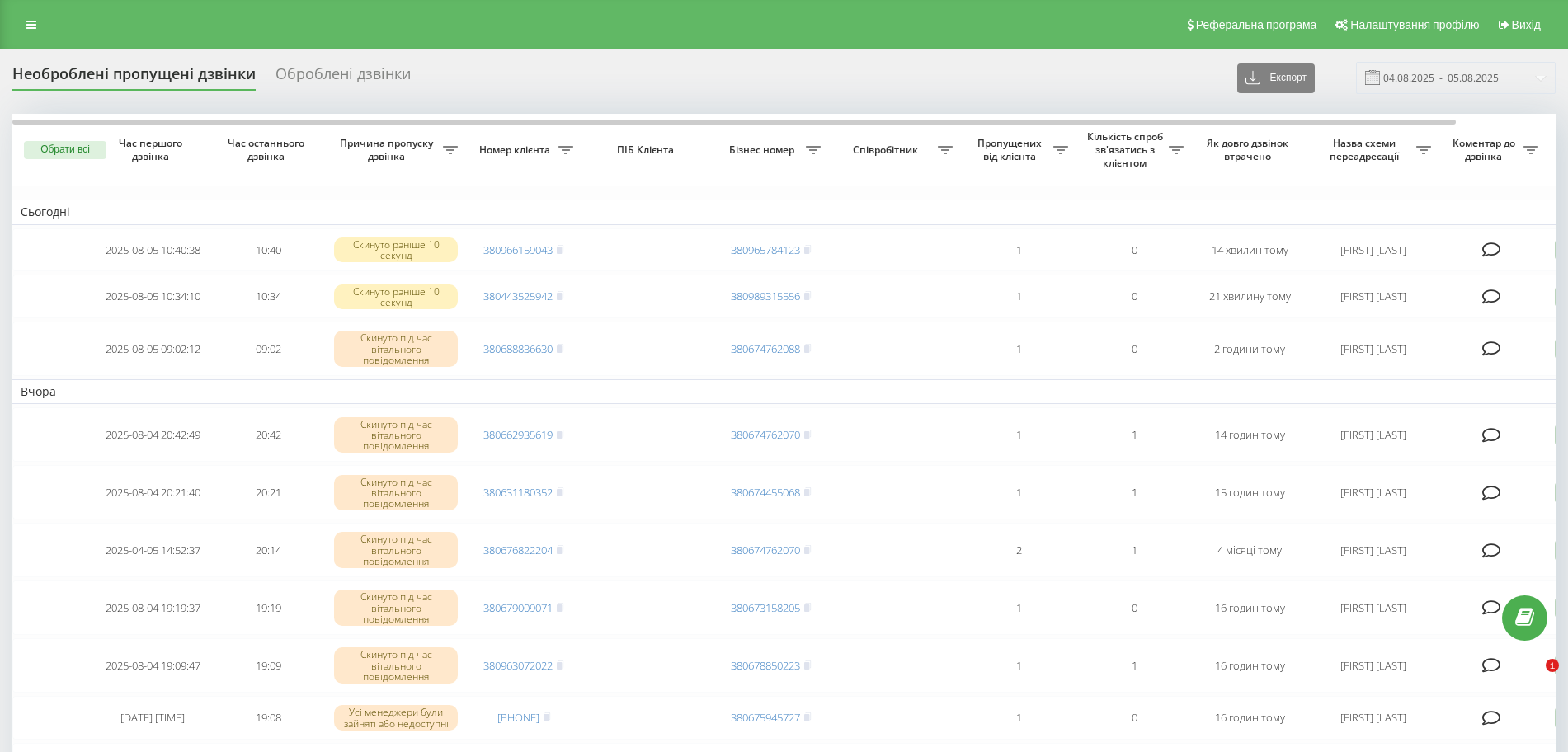 scroll, scrollTop: 0, scrollLeft: 0, axis: both 